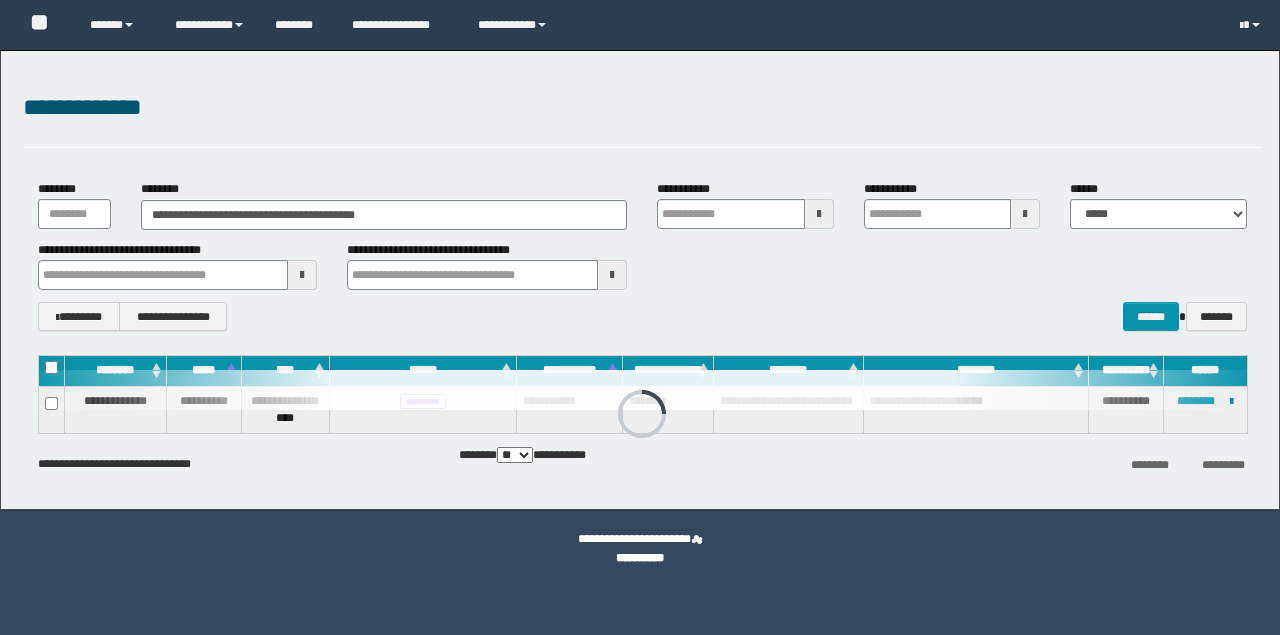 scroll, scrollTop: 0, scrollLeft: 0, axis: both 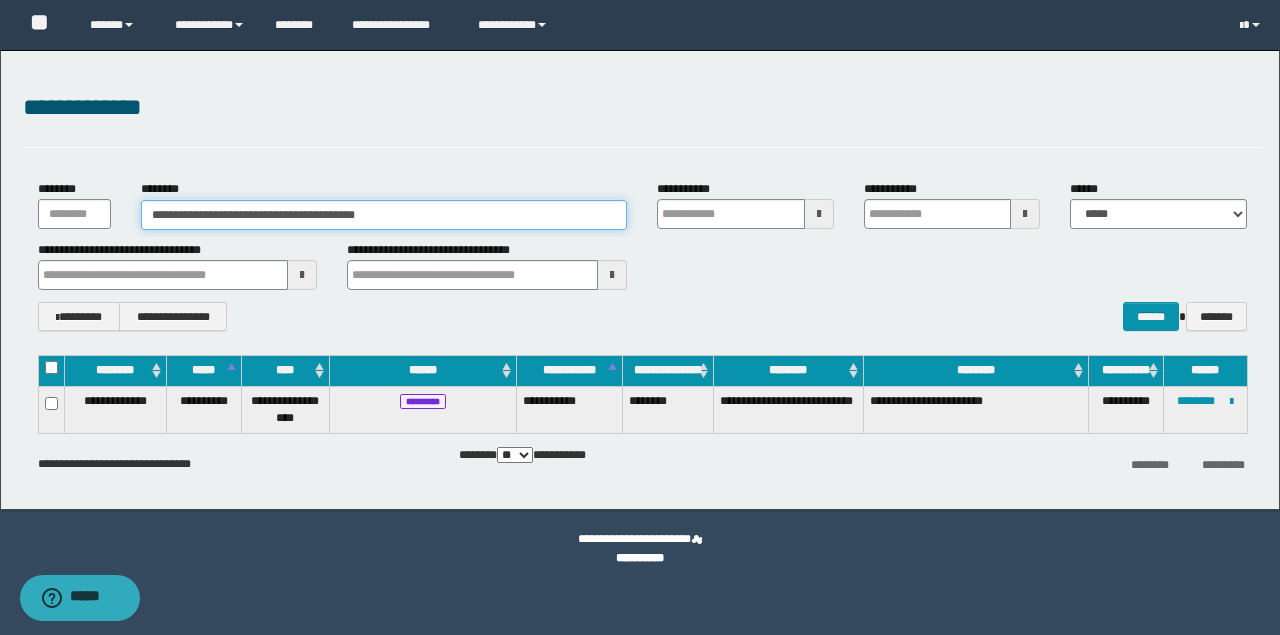 drag, startPoint x: 402, startPoint y: 224, endPoint x: 158, endPoint y: 216, distance: 244.13112 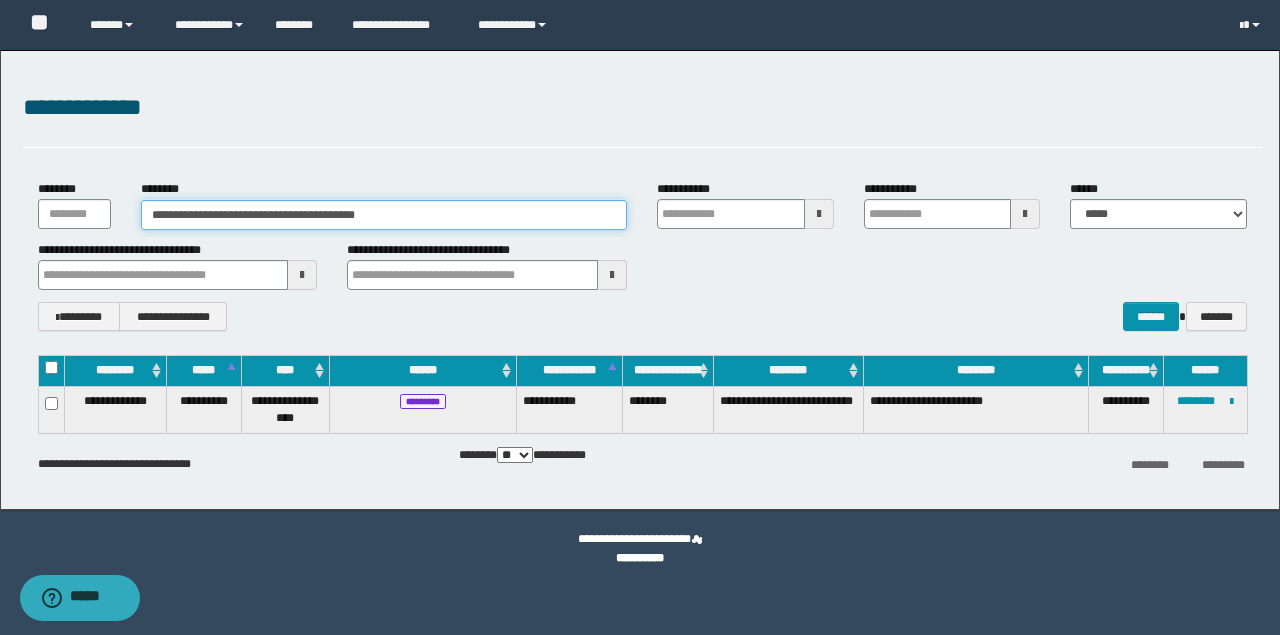 paste 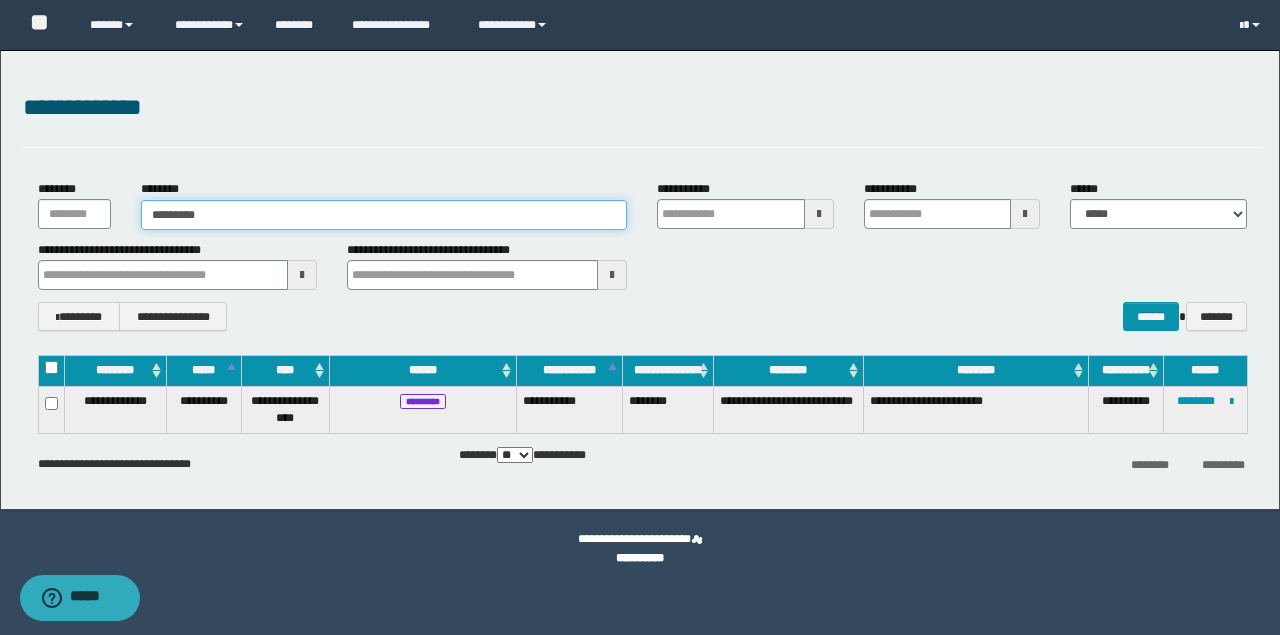 click on "*********" at bounding box center [384, 215] 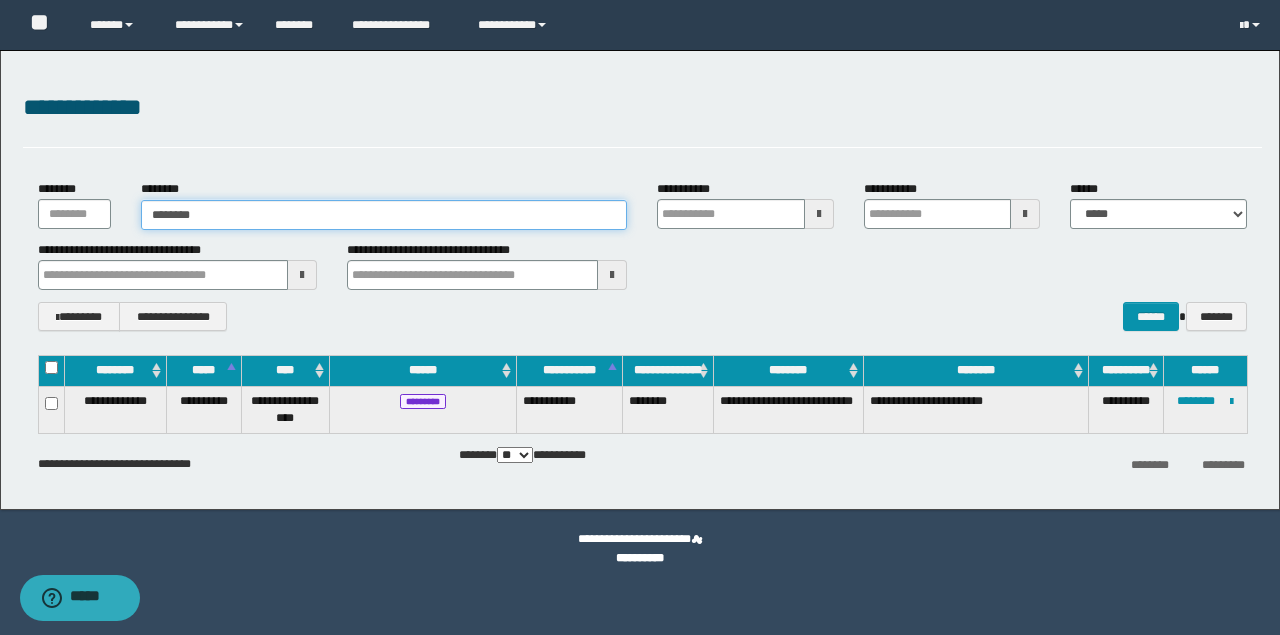 type on "********" 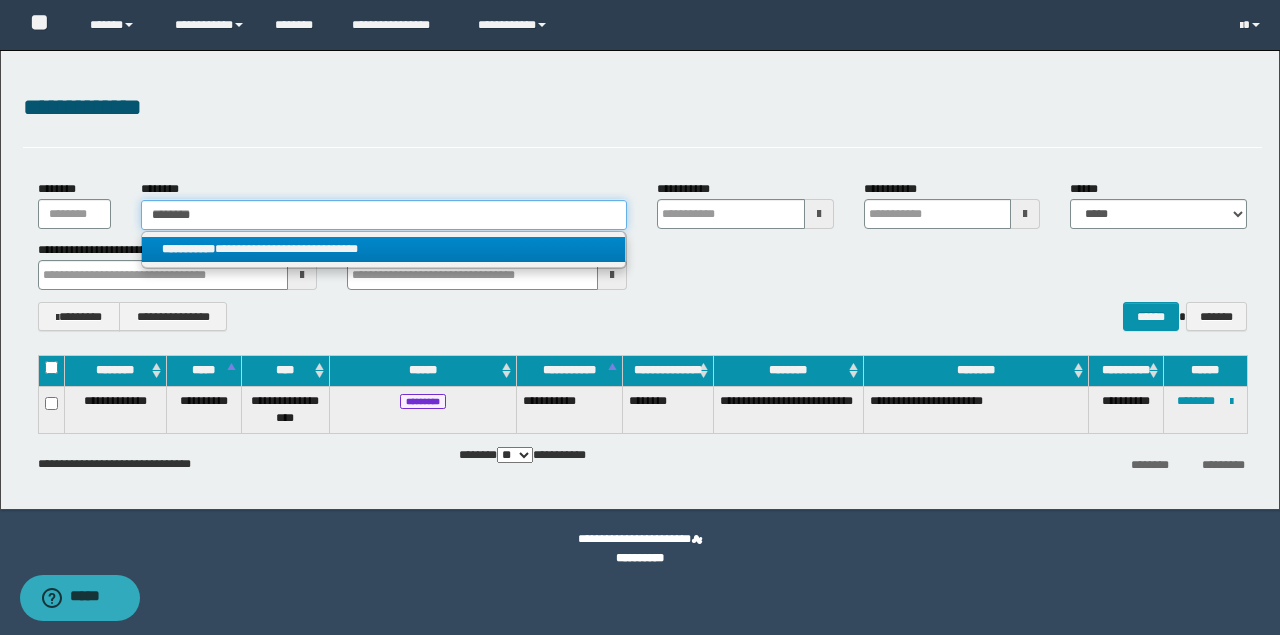 type on "********" 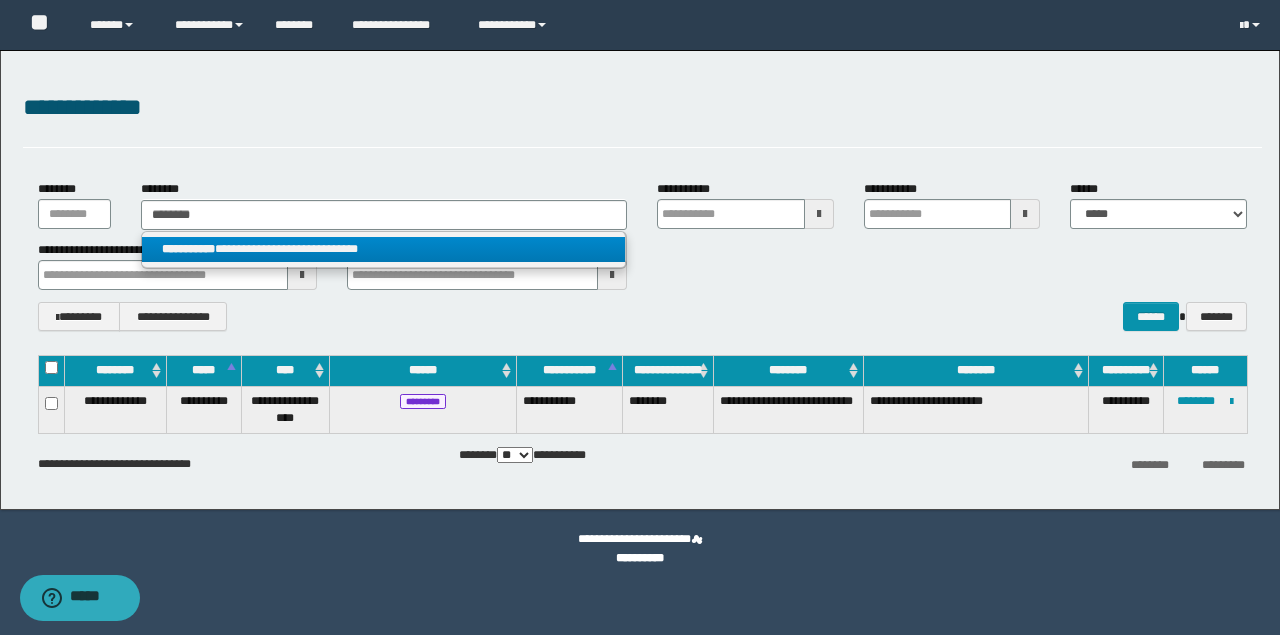 drag, startPoint x: 275, startPoint y: 244, endPoint x: 741, endPoint y: 3, distance: 524.6304 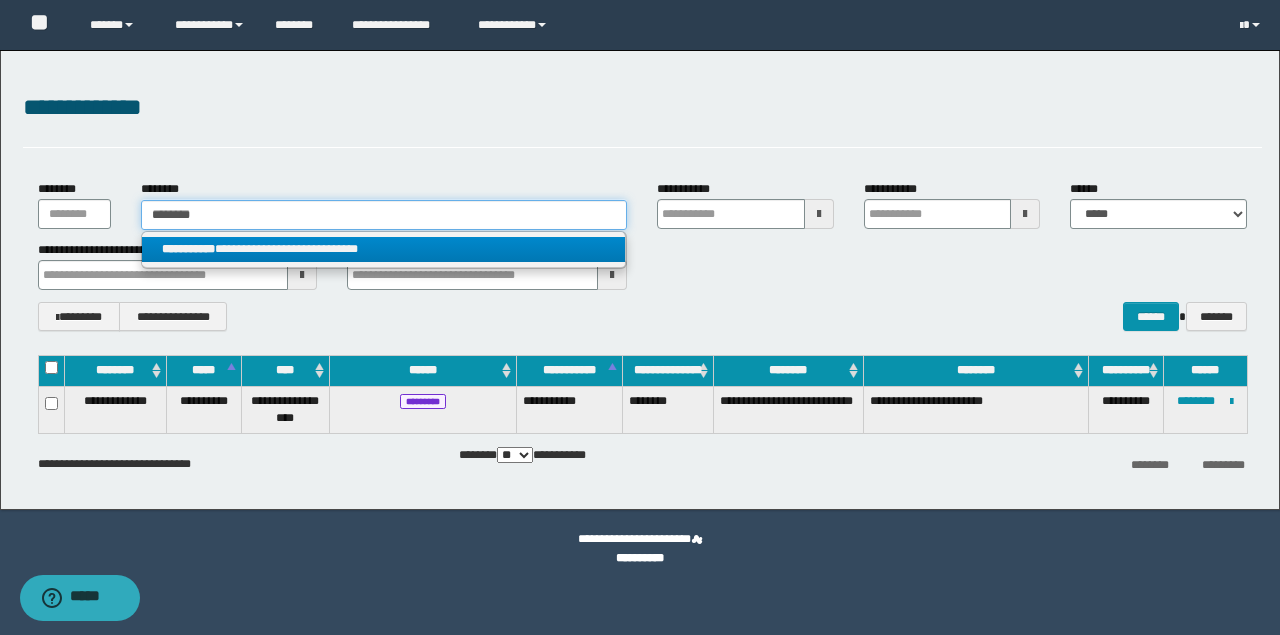 type 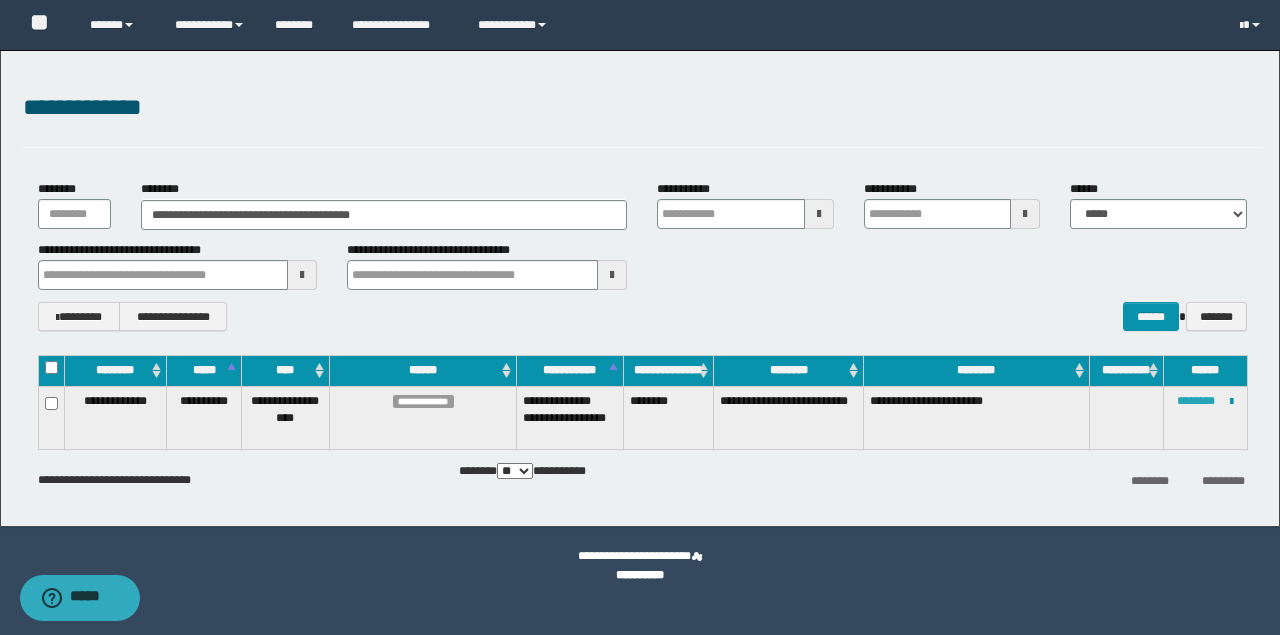 click on "********" at bounding box center (1196, 401) 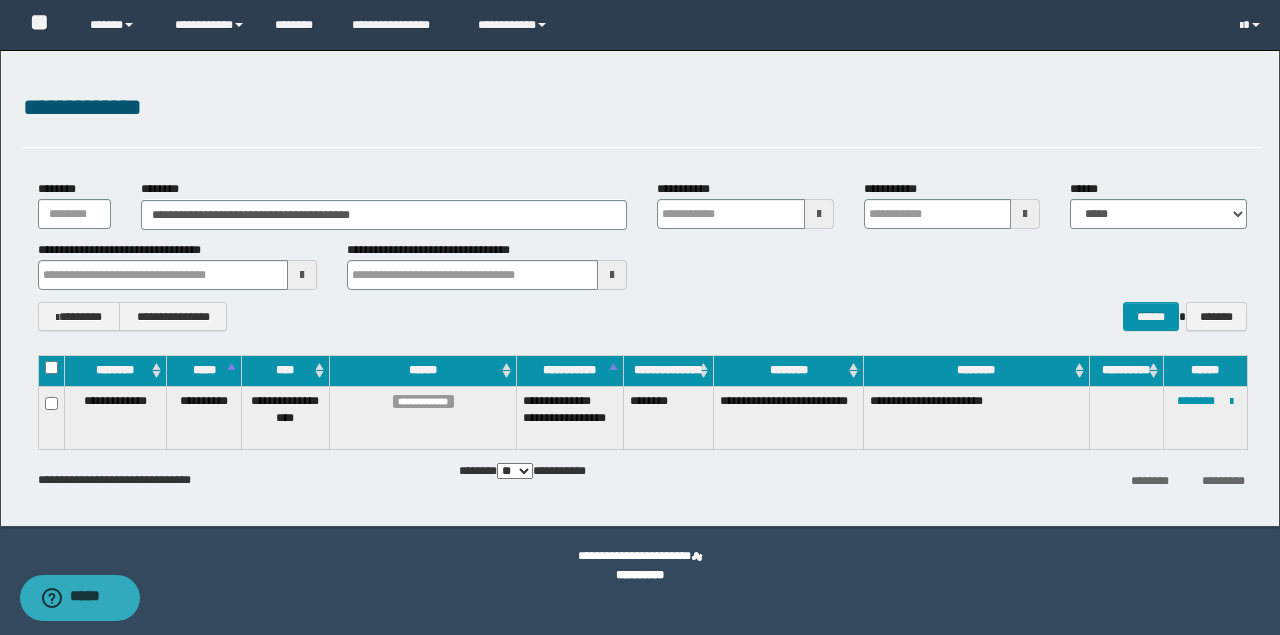 click at bounding box center (0, 0) 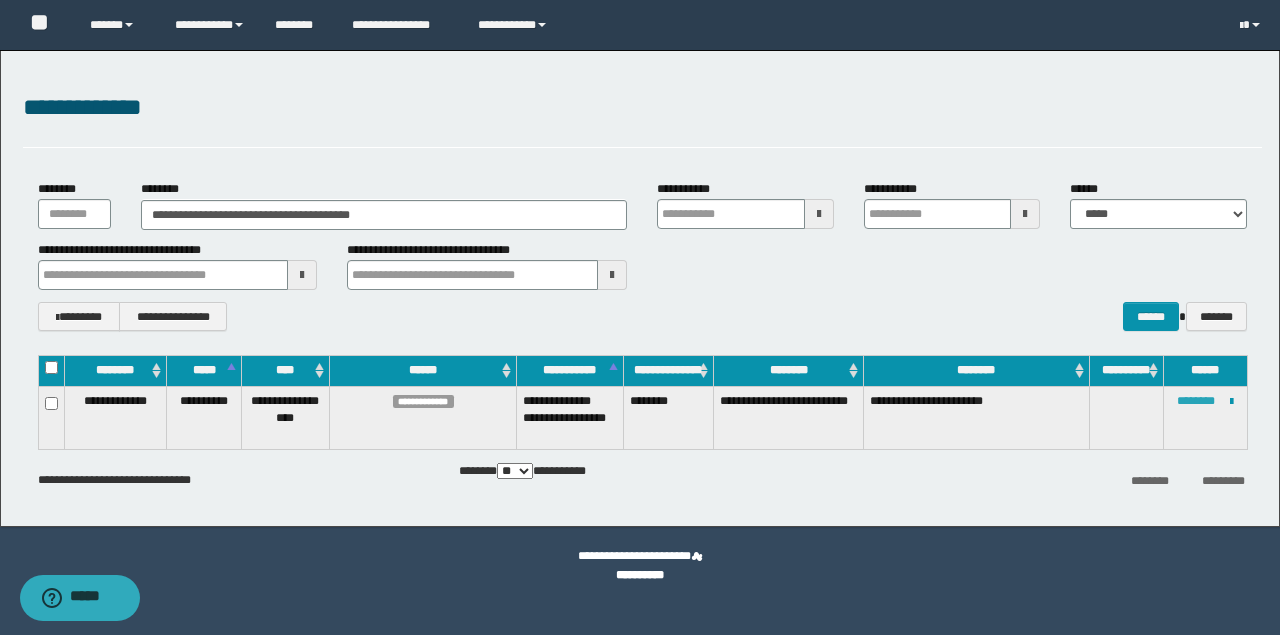 click on "********" at bounding box center [1196, 401] 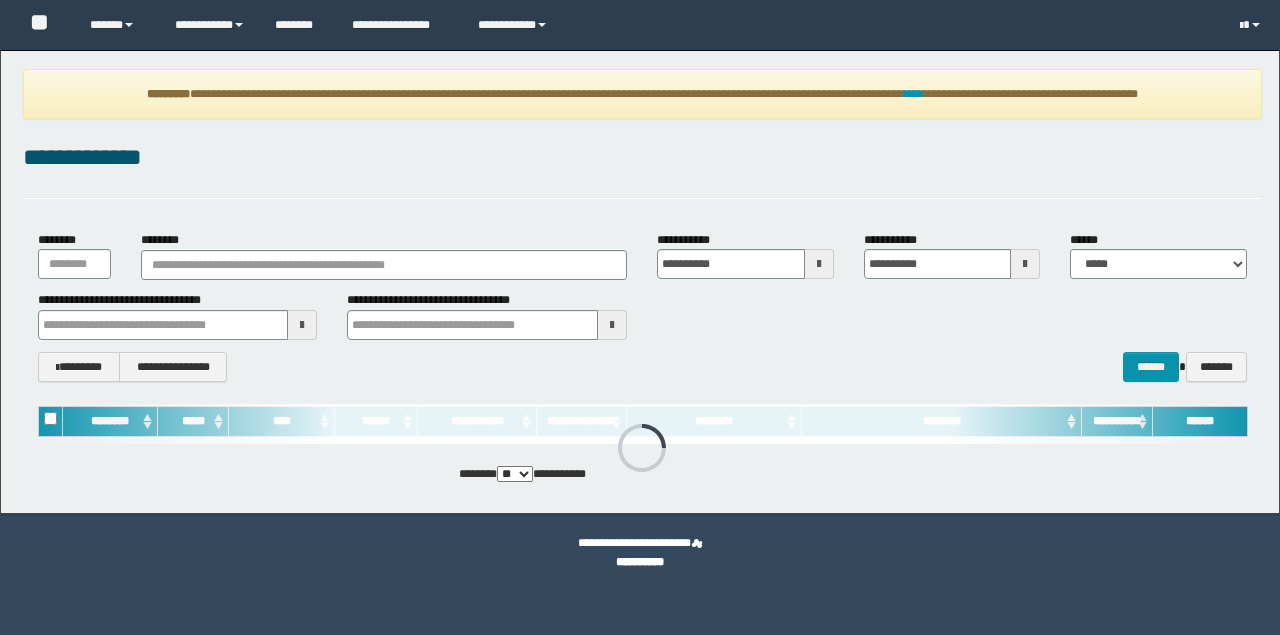 scroll, scrollTop: 0, scrollLeft: 0, axis: both 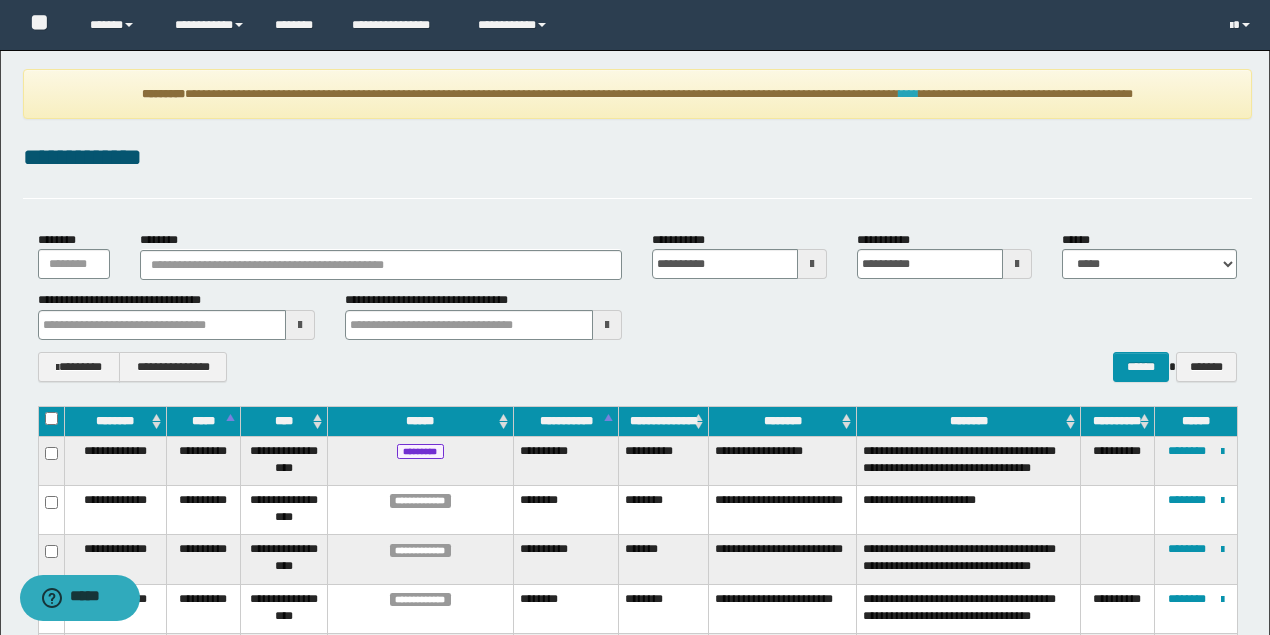 click on "****" at bounding box center [909, 94] 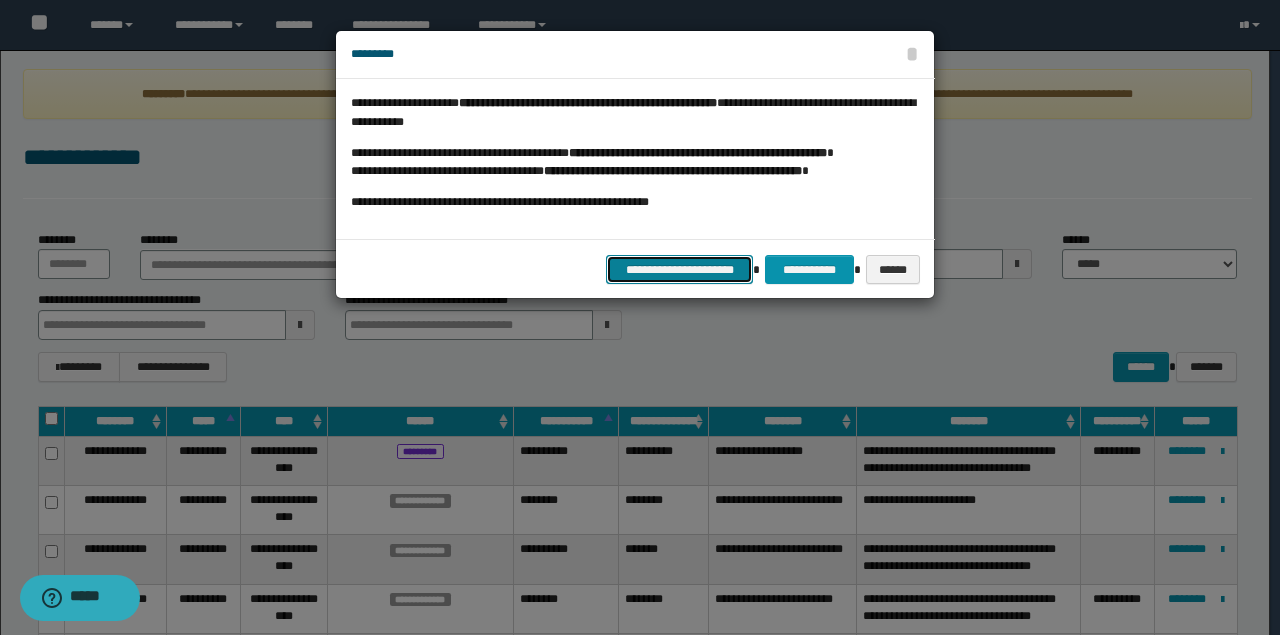 click on "**********" at bounding box center (680, 269) 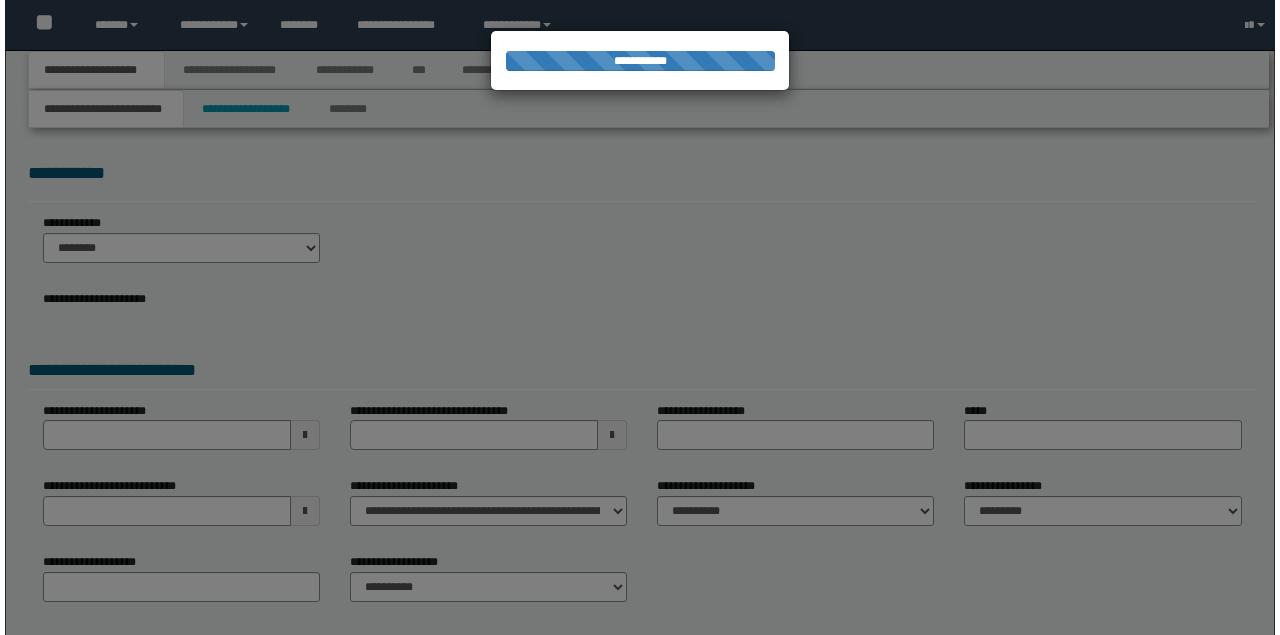 scroll, scrollTop: 0, scrollLeft: 0, axis: both 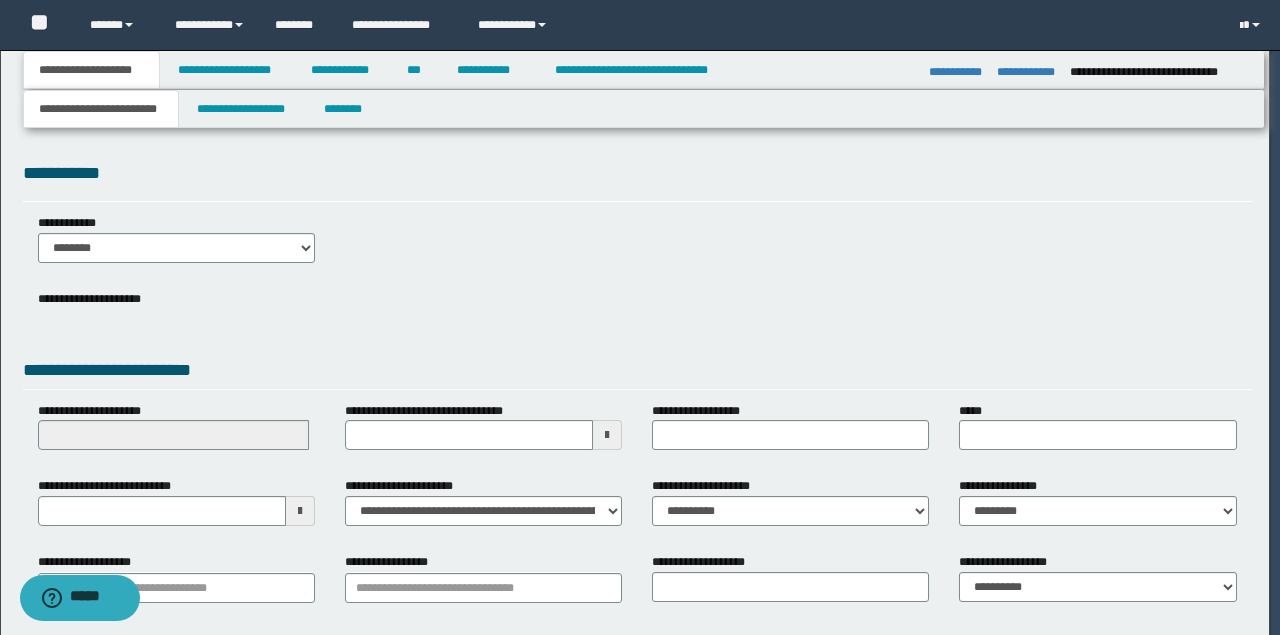 select on "*" 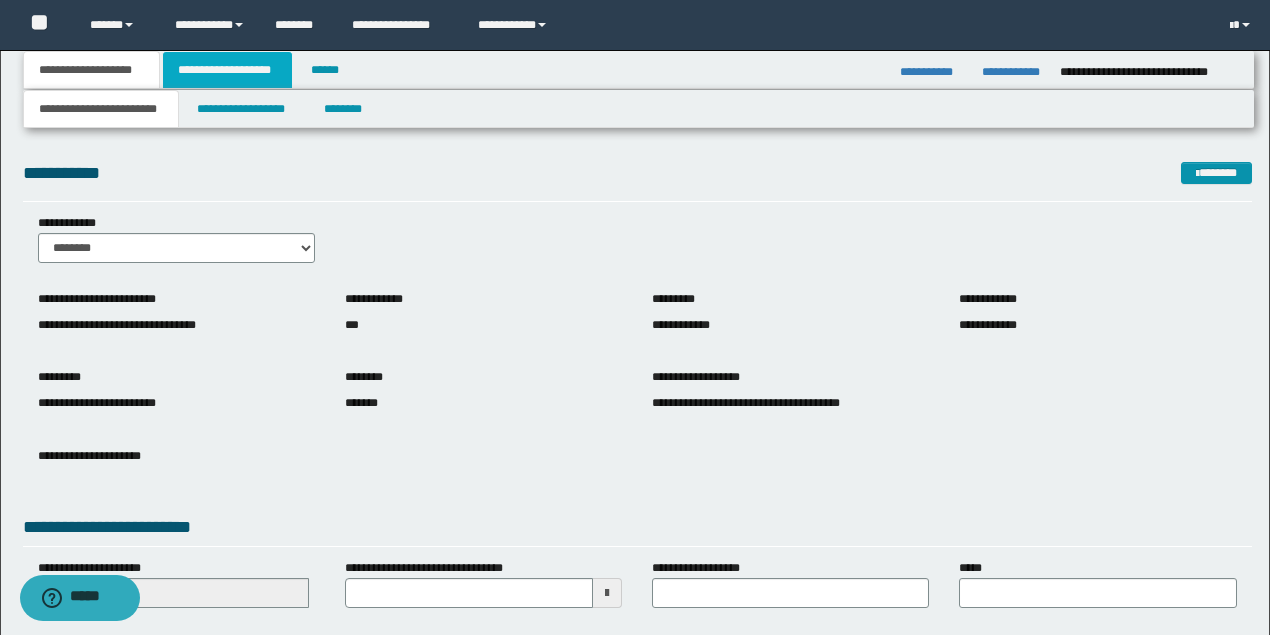click on "**********" at bounding box center (227, 70) 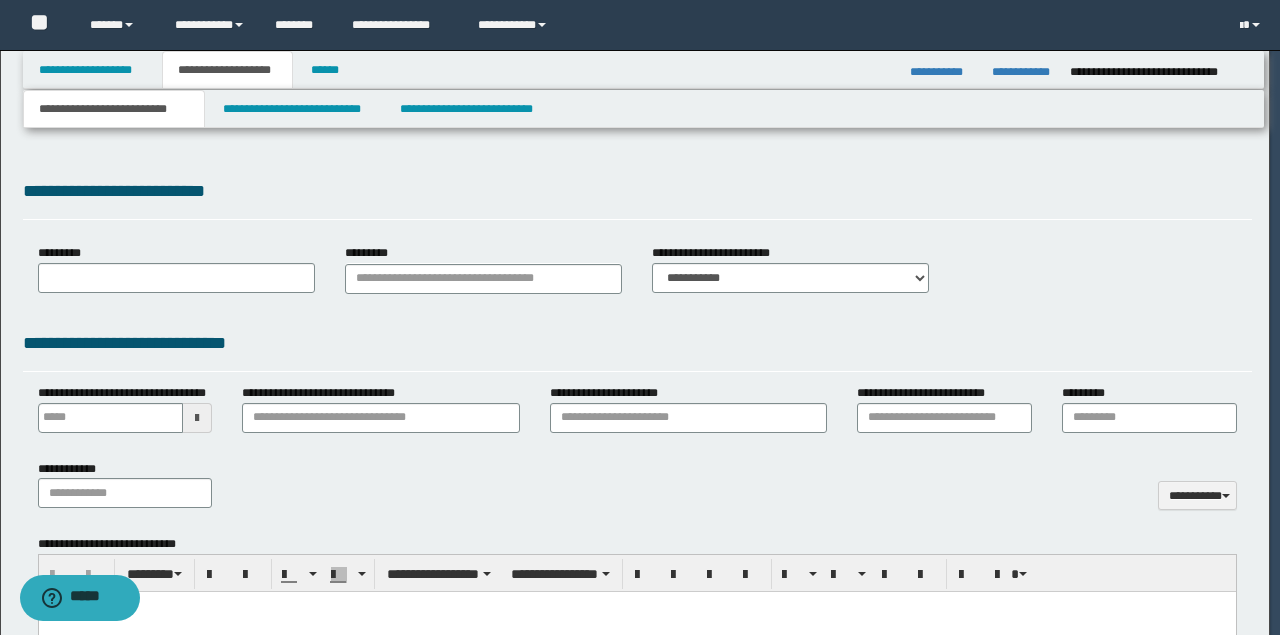 type on "**********" 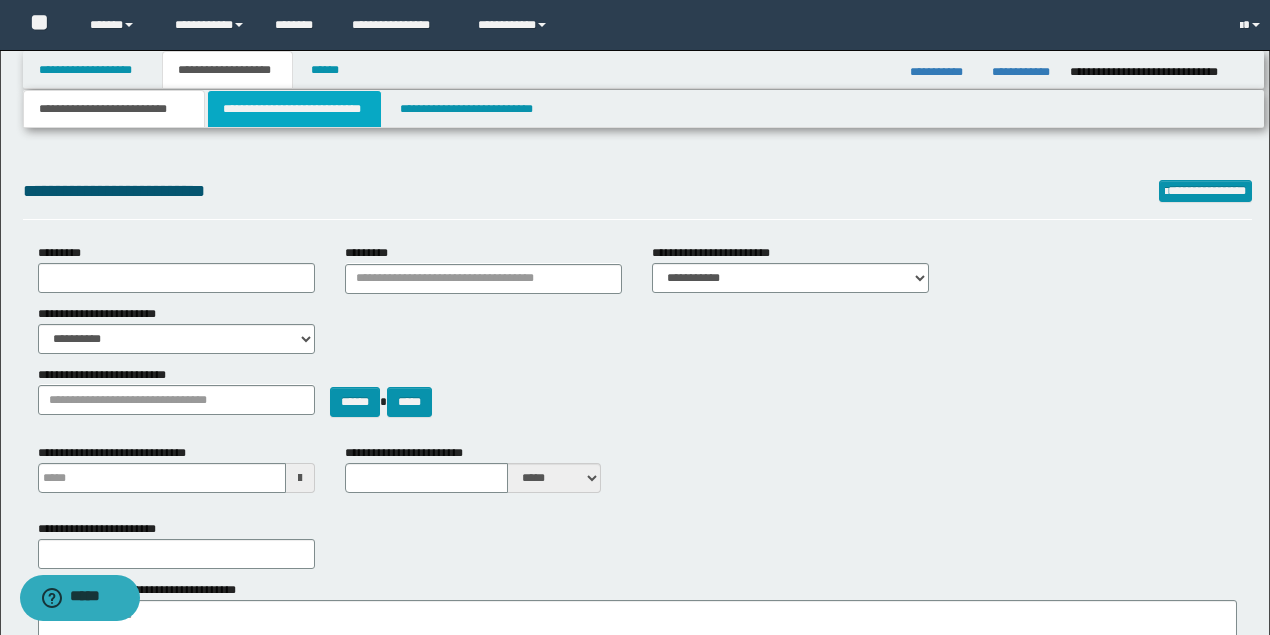 type on "**********" 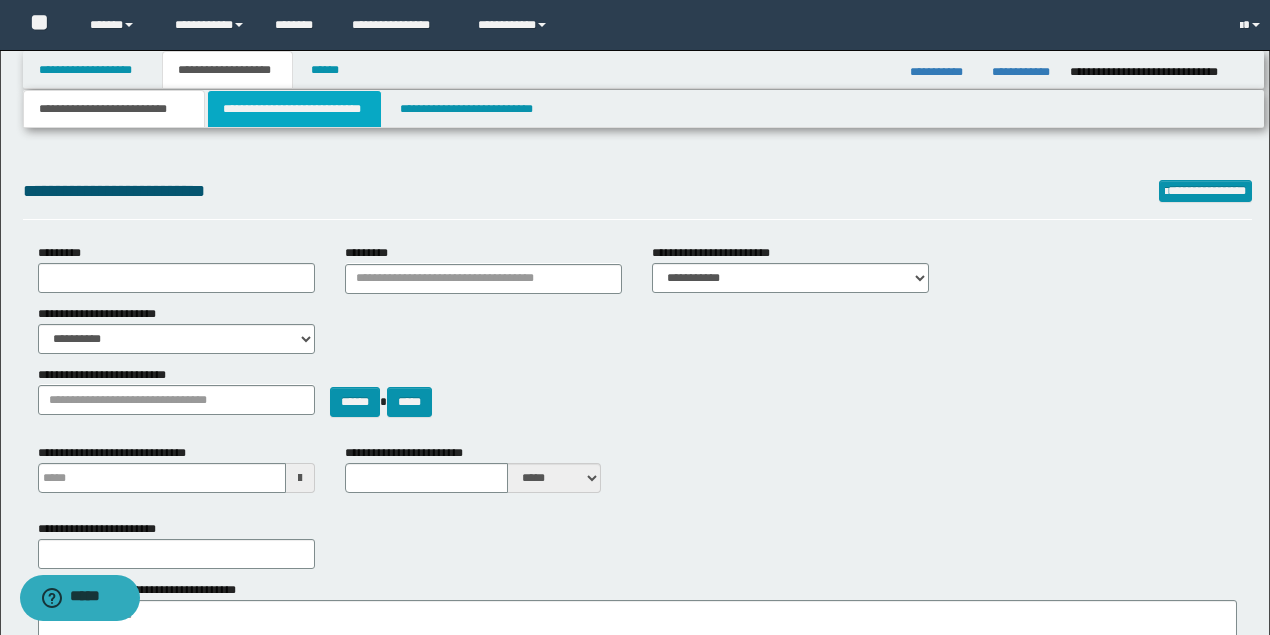 select on "*" 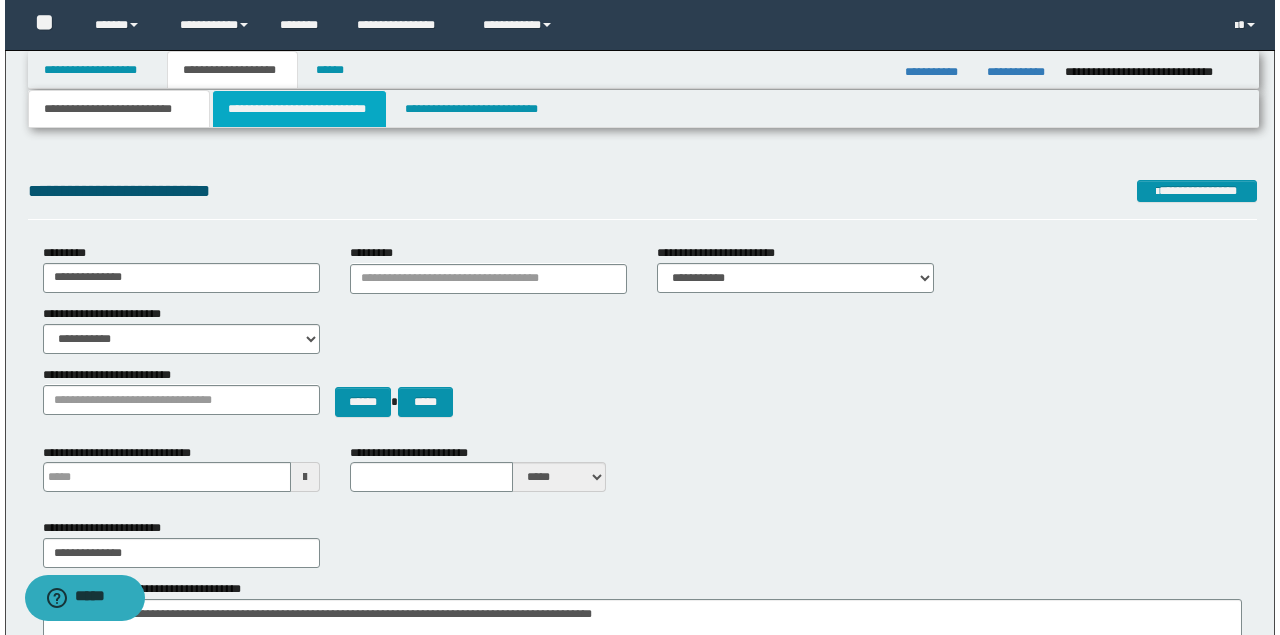 scroll, scrollTop: 0, scrollLeft: 0, axis: both 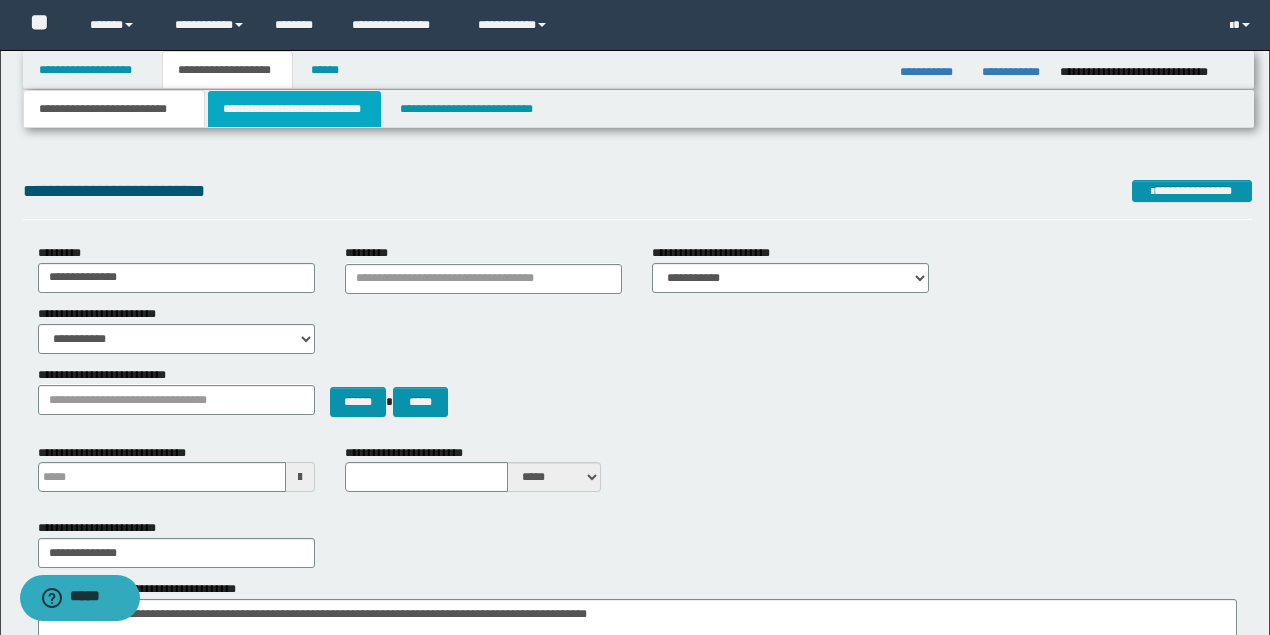 click on "**********" at bounding box center [294, 109] 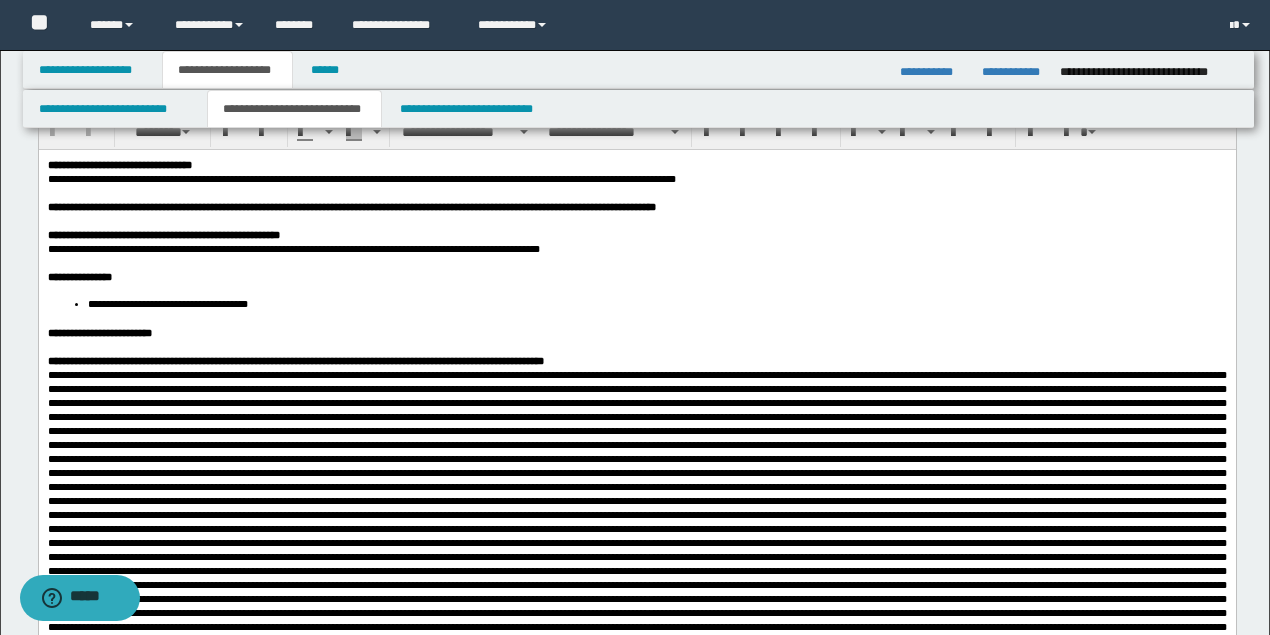 scroll, scrollTop: 0, scrollLeft: 0, axis: both 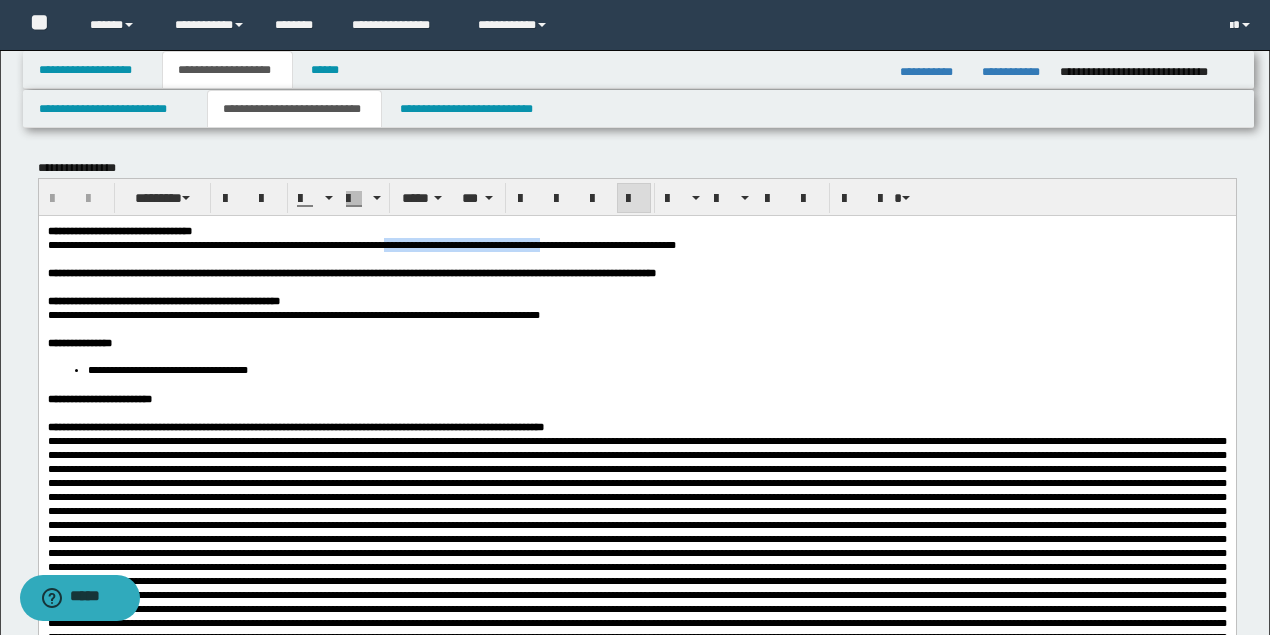 drag, startPoint x: 464, startPoint y: 243, endPoint x: 658, endPoint y: 244, distance: 194.00258 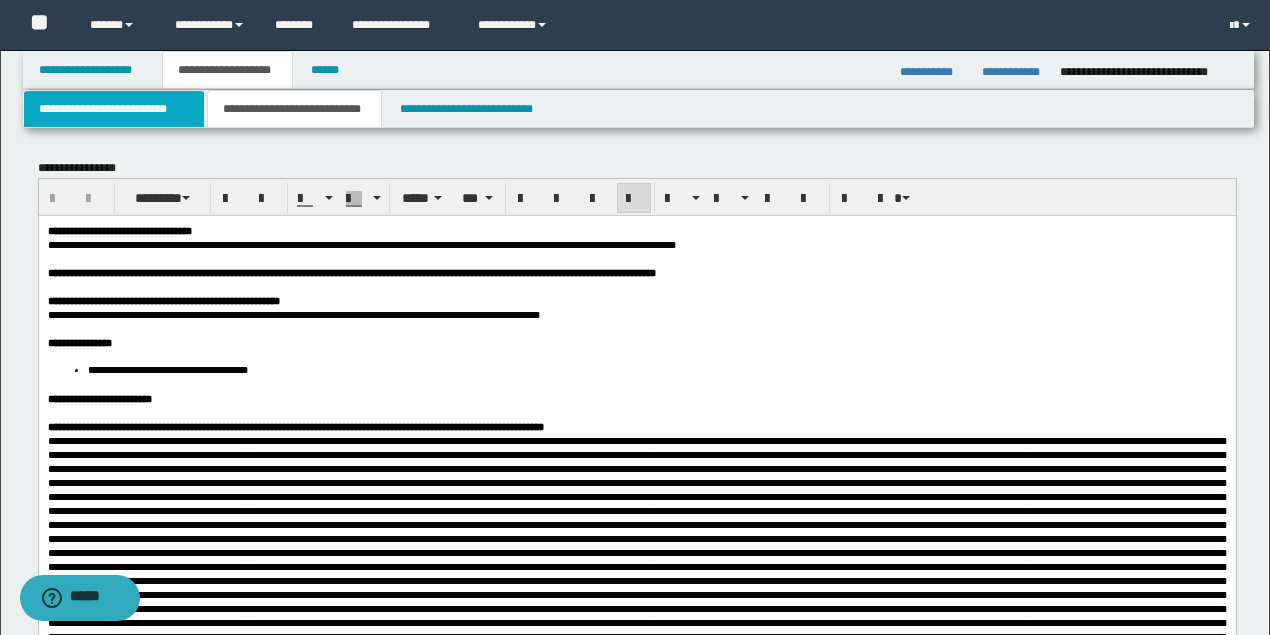 click on "**********" at bounding box center [114, 109] 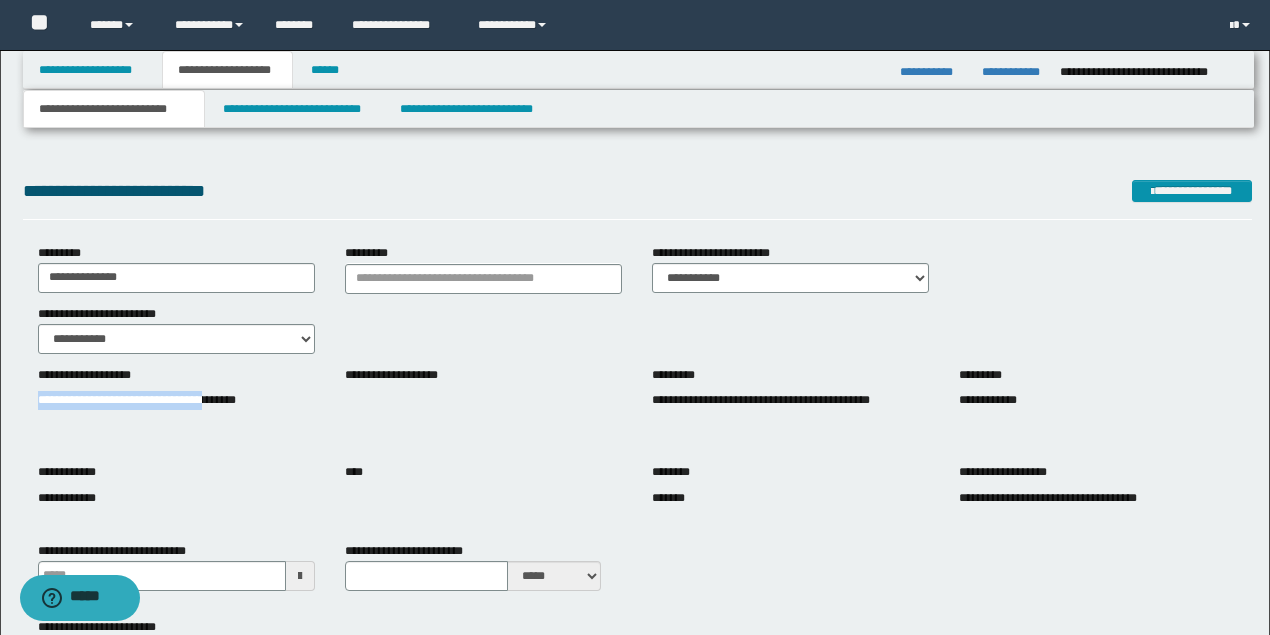 drag, startPoint x: 36, startPoint y: 401, endPoint x: 257, endPoint y: 402, distance: 221.00226 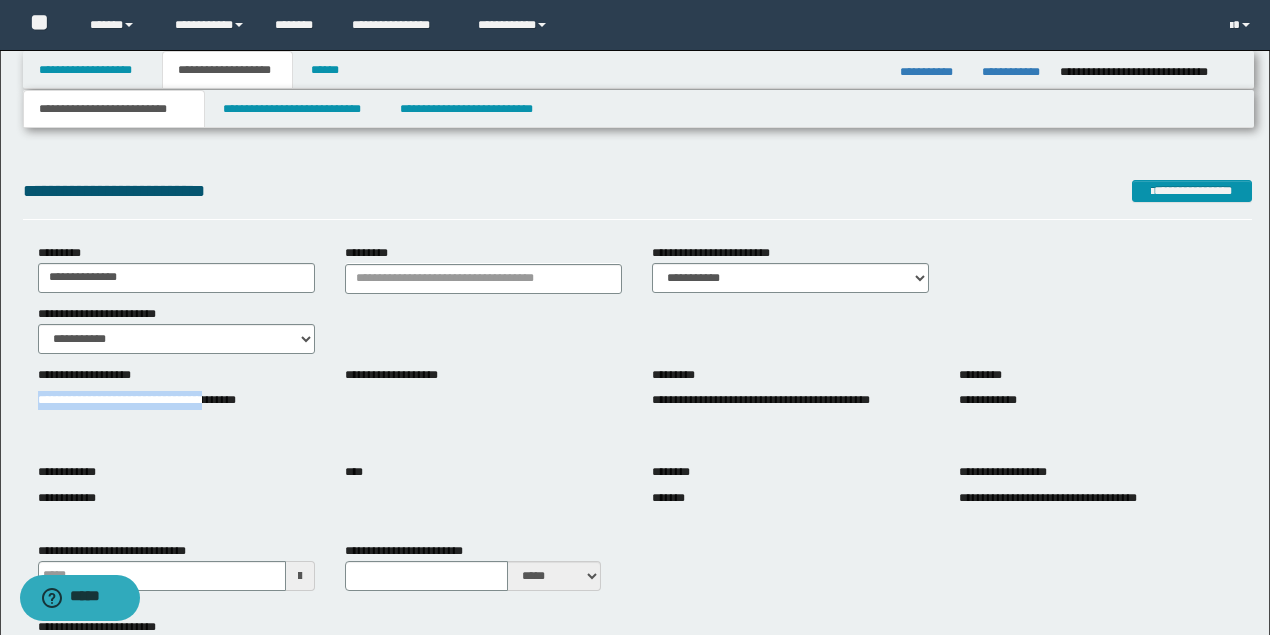 copy on "**********" 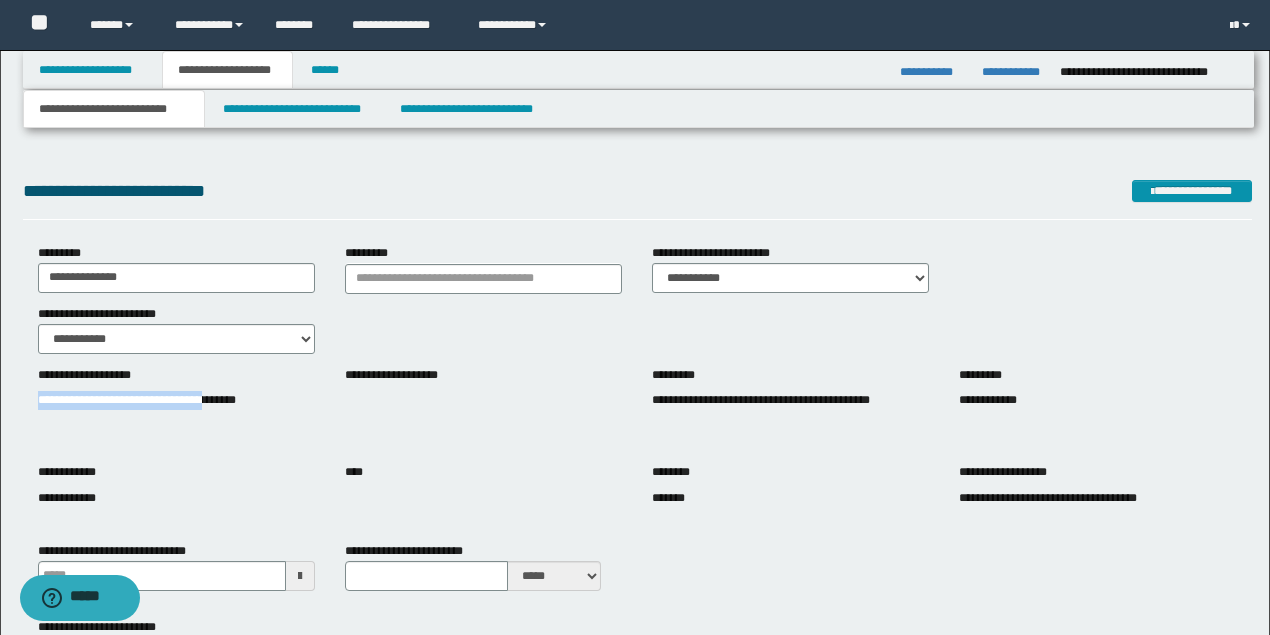 copy on "**********" 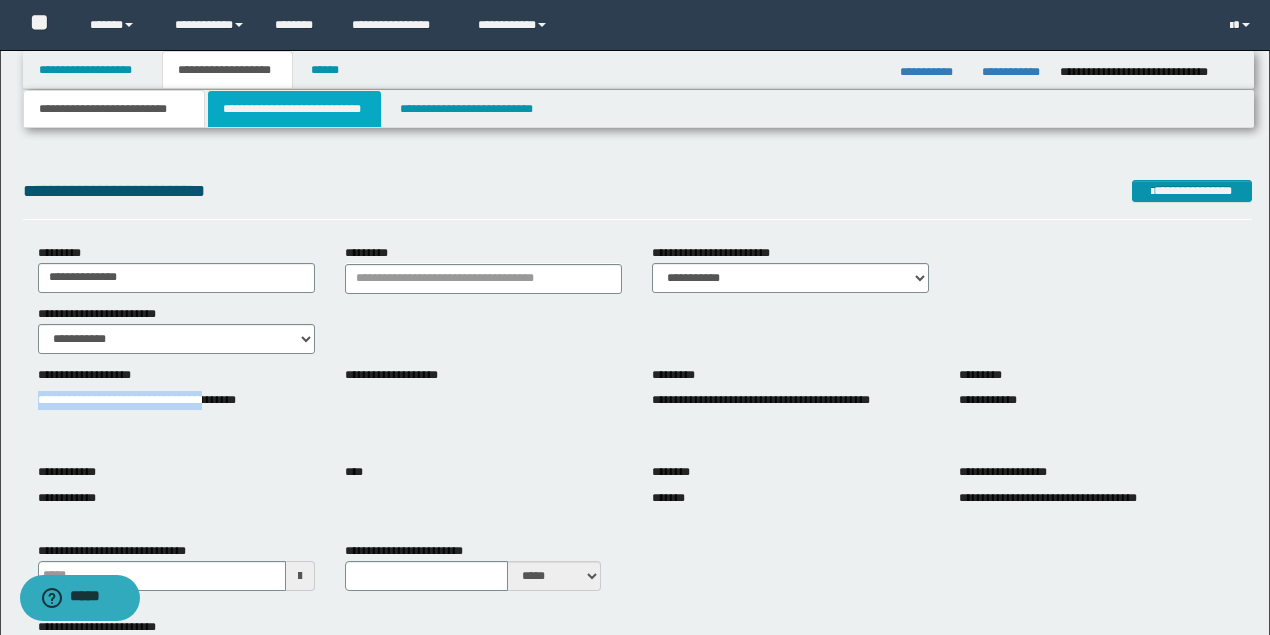drag, startPoint x: 306, startPoint y: 124, endPoint x: 494, endPoint y: 23, distance: 213.41275 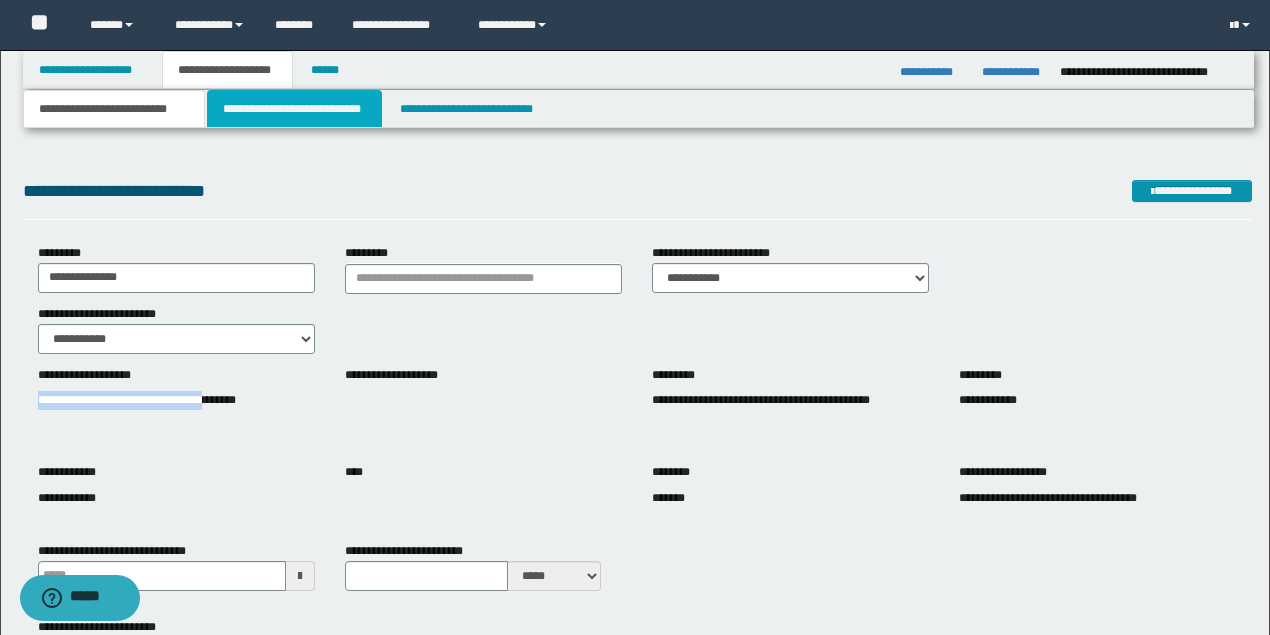 type 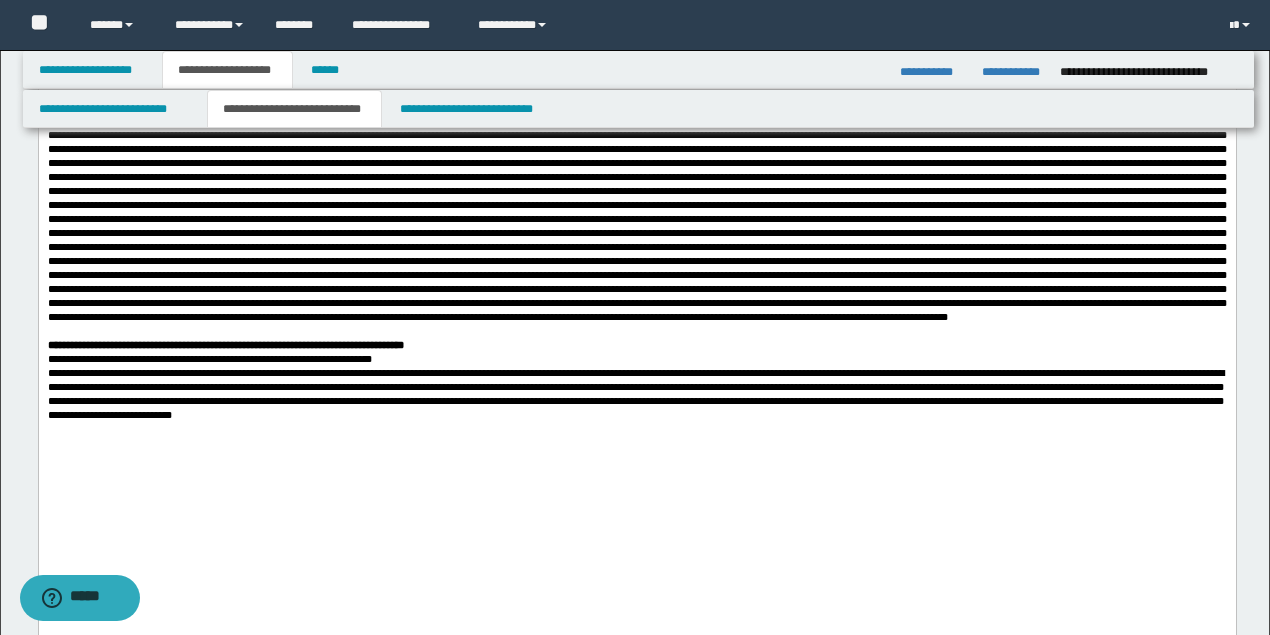 scroll, scrollTop: 1466, scrollLeft: 0, axis: vertical 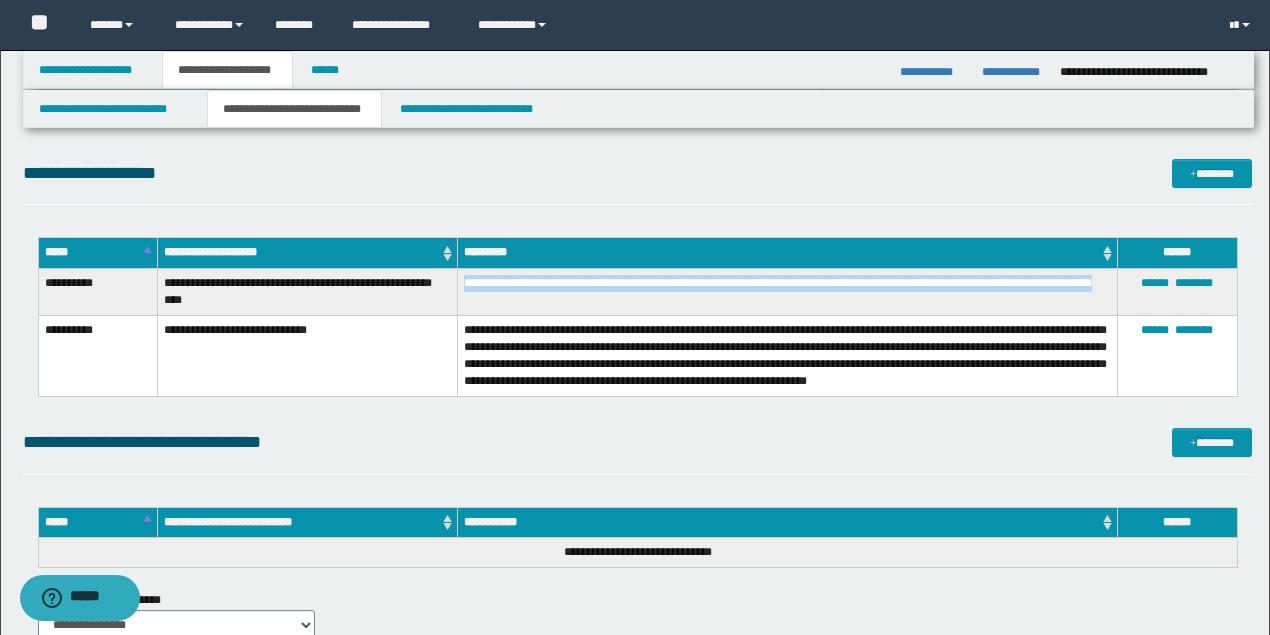 drag, startPoint x: 537, startPoint y: 302, endPoint x: 464, endPoint y: 281, distance: 75.96052 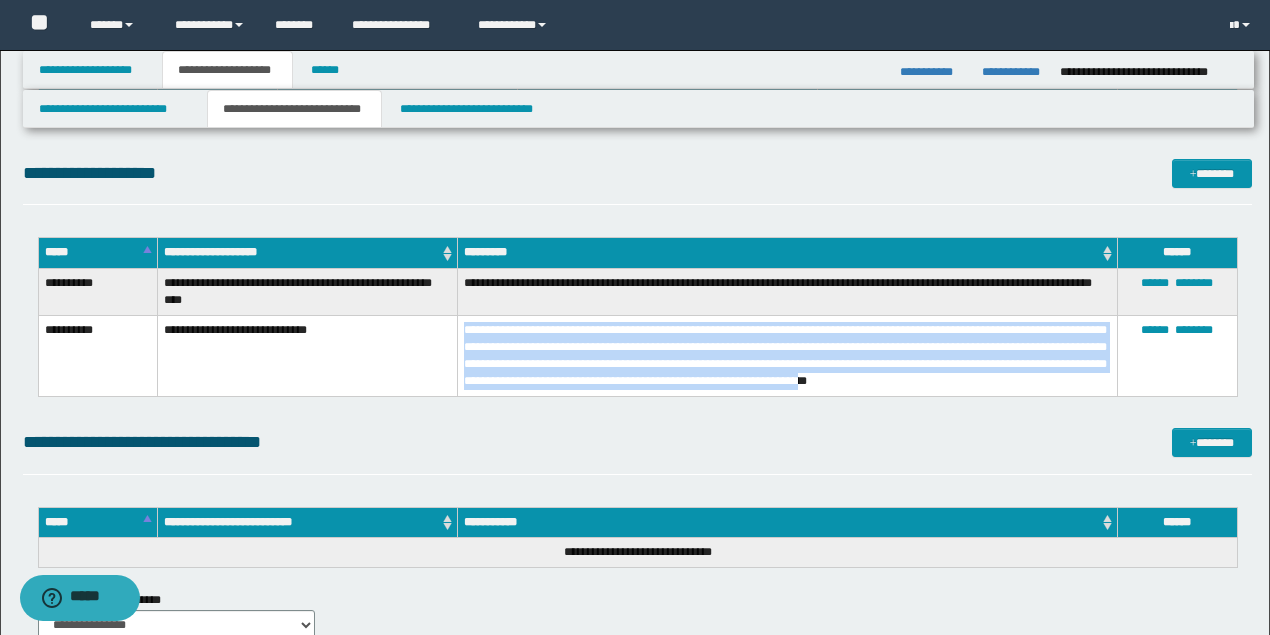 drag, startPoint x: 1089, startPoint y: 379, endPoint x: 458, endPoint y: 325, distance: 633.3064 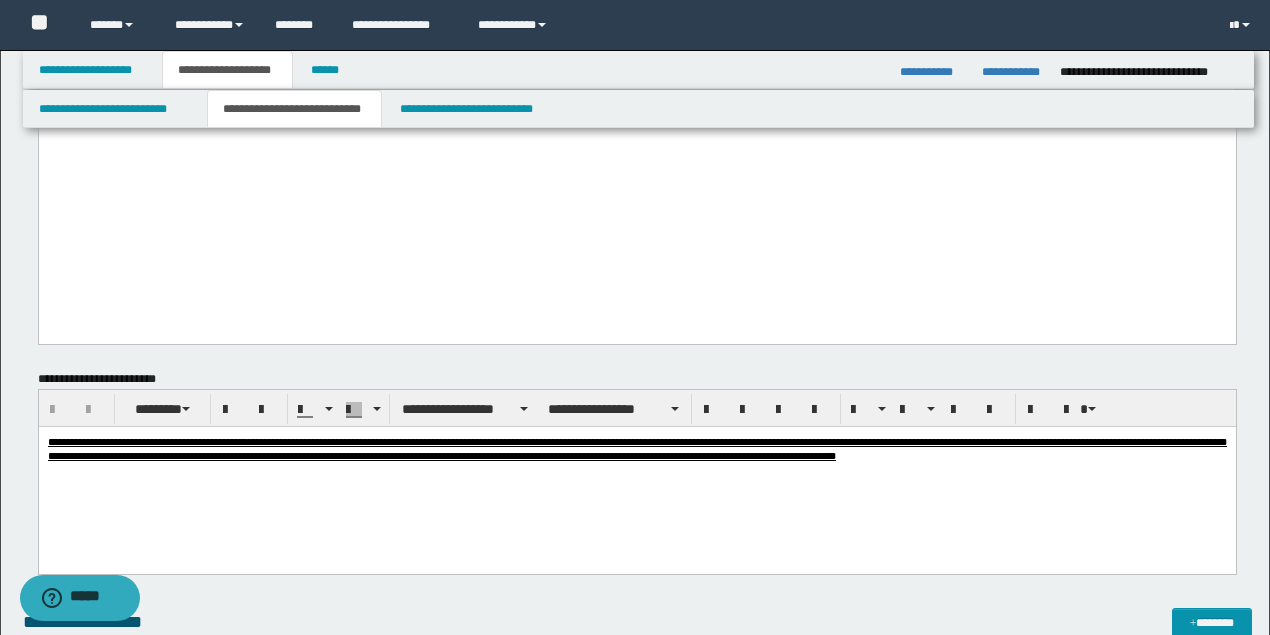 scroll, scrollTop: 1266, scrollLeft: 0, axis: vertical 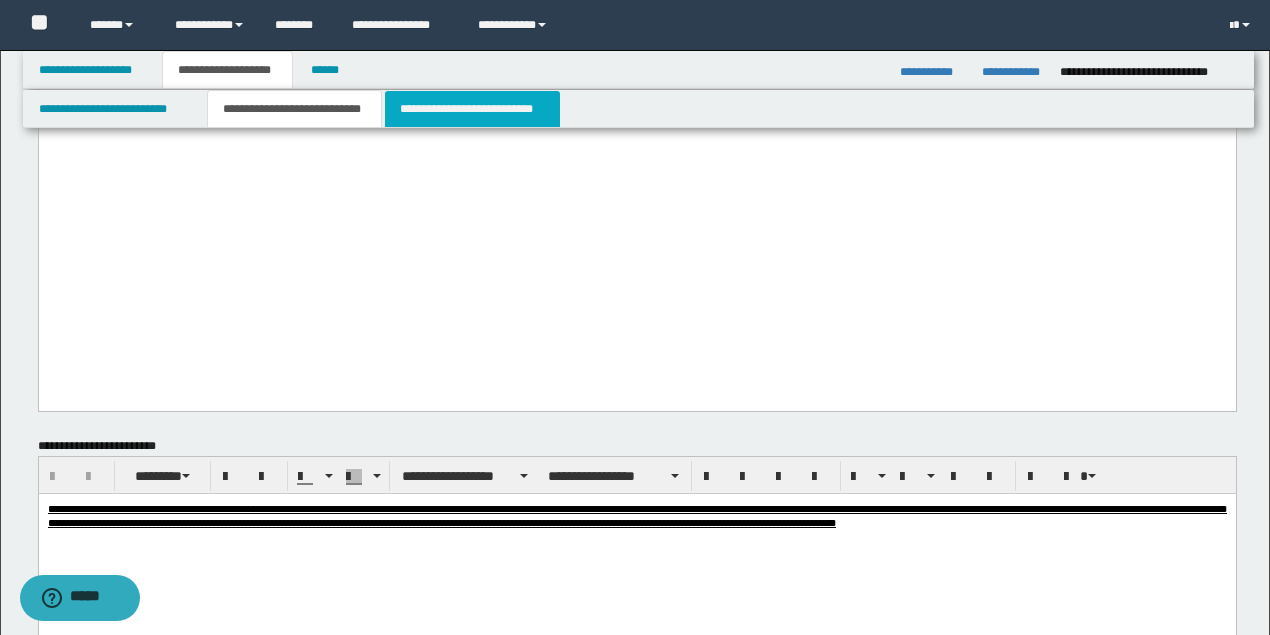 click on "**********" at bounding box center (472, 109) 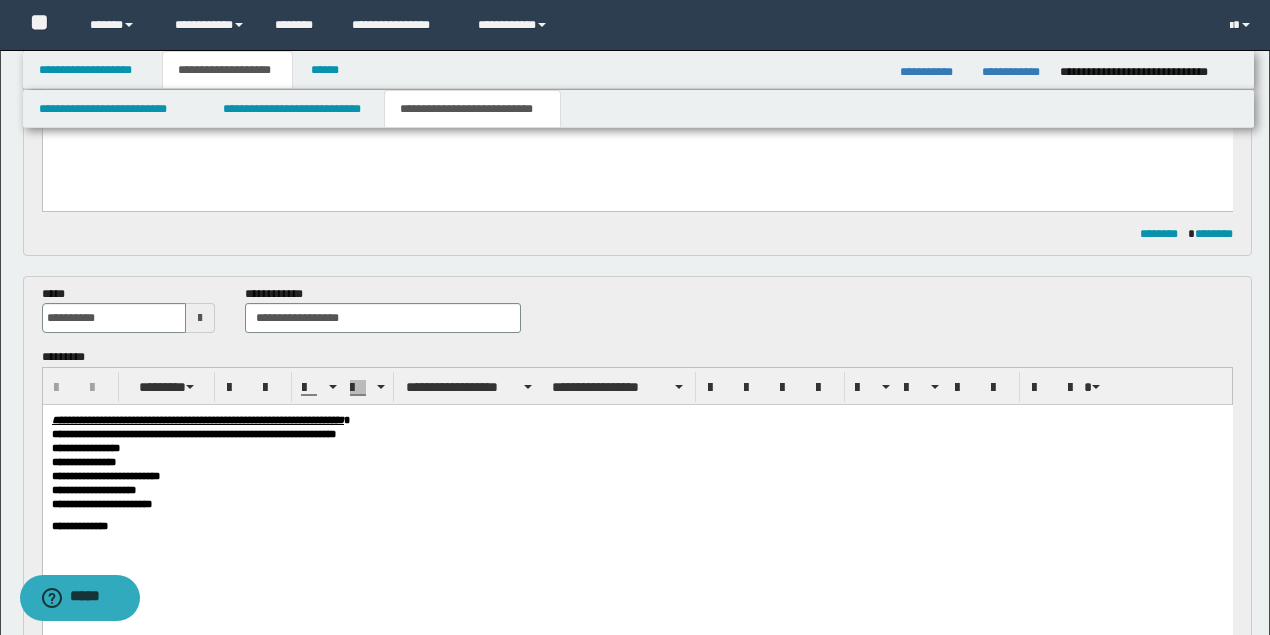 scroll, scrollTop: 733, scrollLeft: 0, axis: vertical 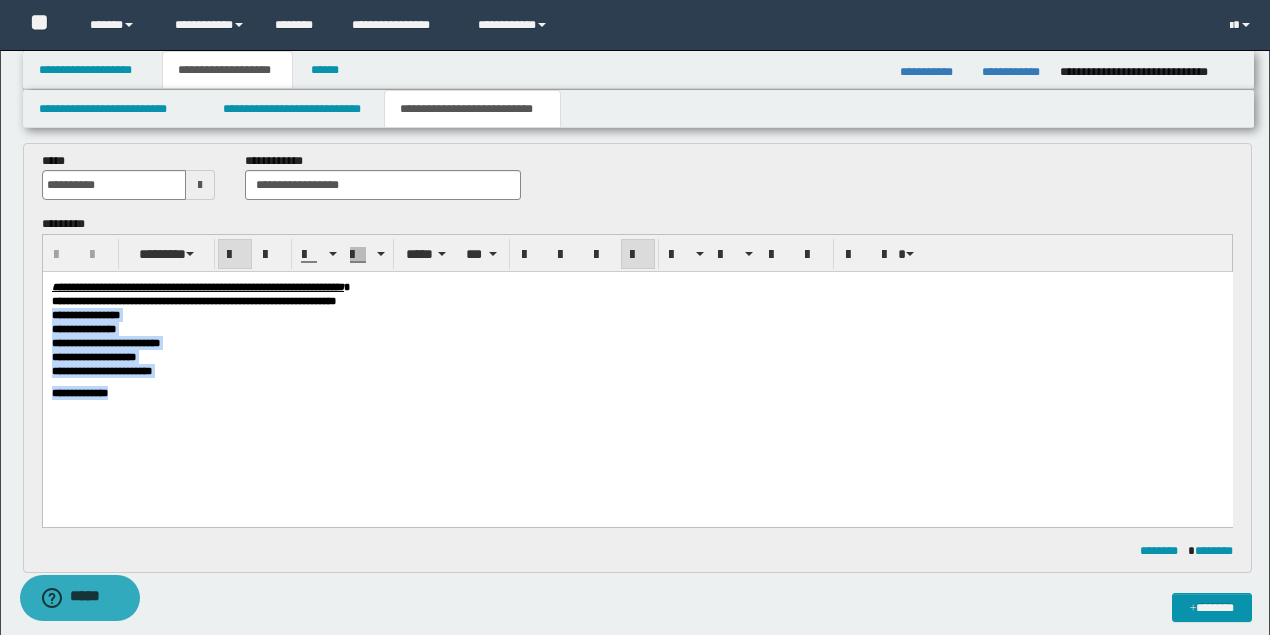 drag, startPoint x: 141, startPoint y: 404, endPoint x: 52, endPoint y: 323, distance: 120.34118 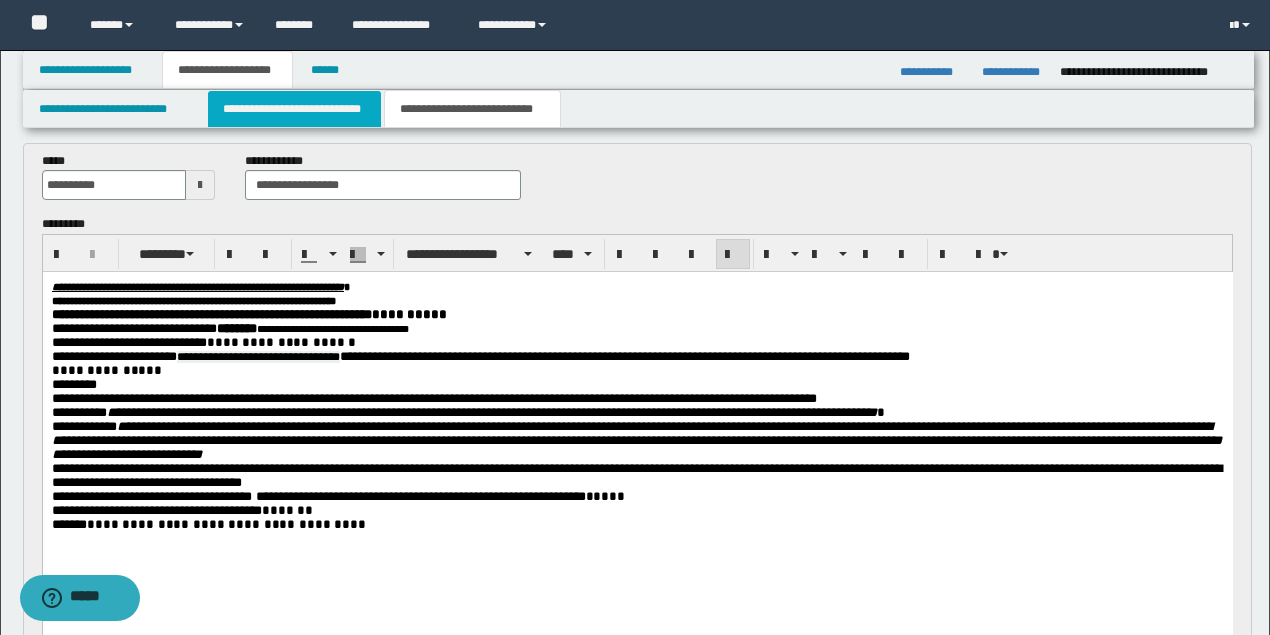 click on "**********" at bounding box center [294, 109] 